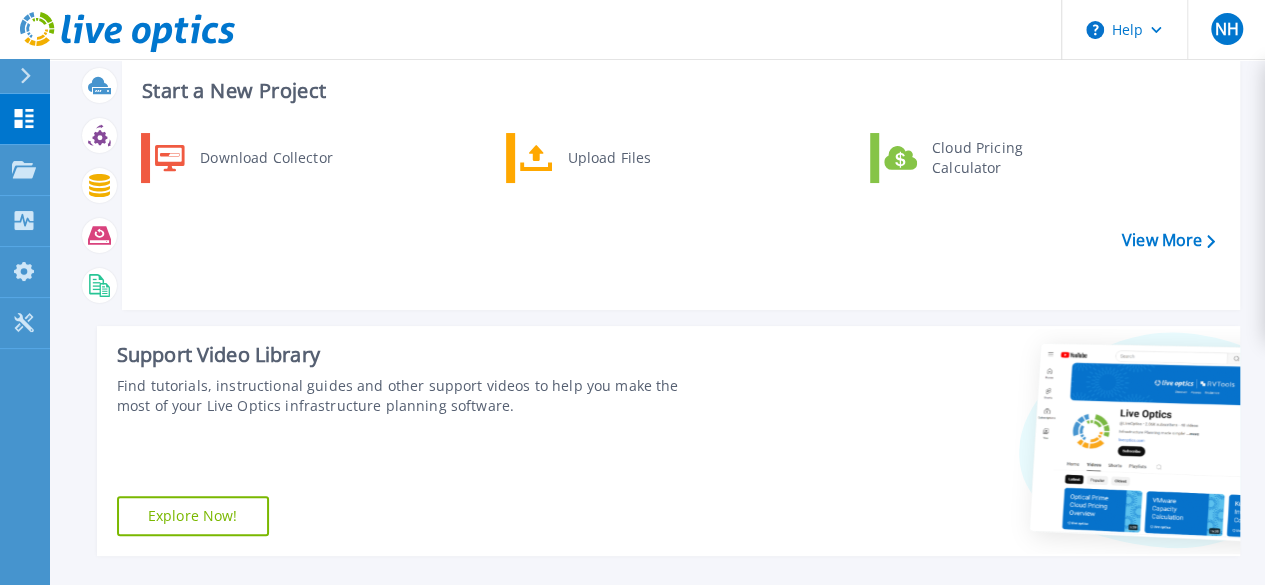 scroll, scrollTop: 46, scrollLeft: 0, axis: vertical 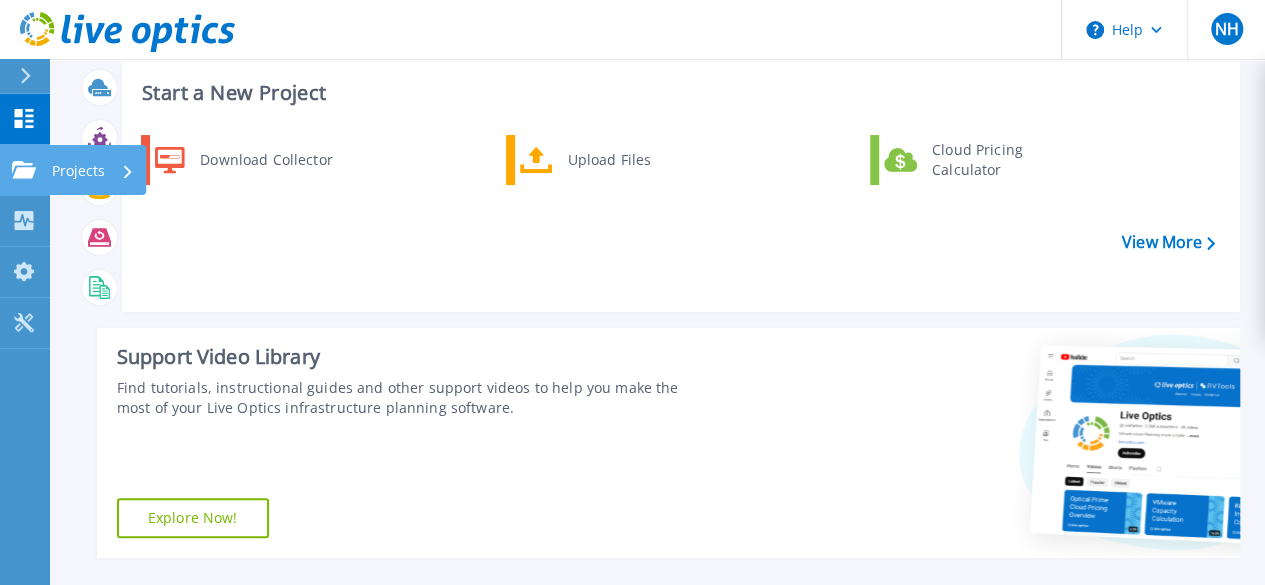 click on "Projects Projects" at bounding box center [25, 170] 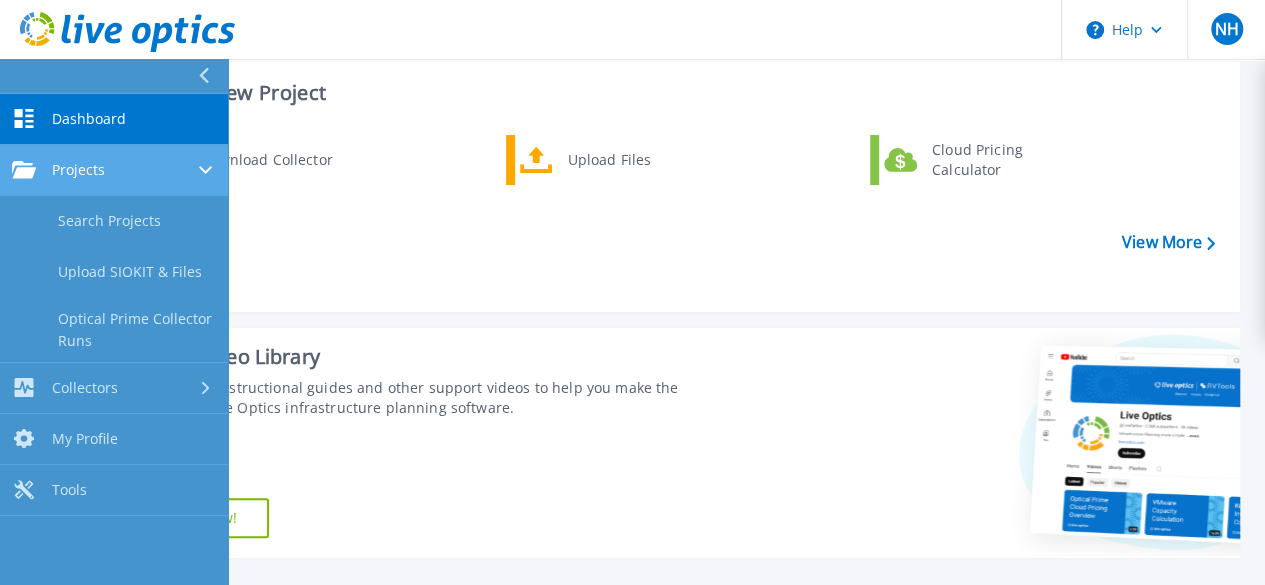 click on "Projects" at bounding box center (58, 170) 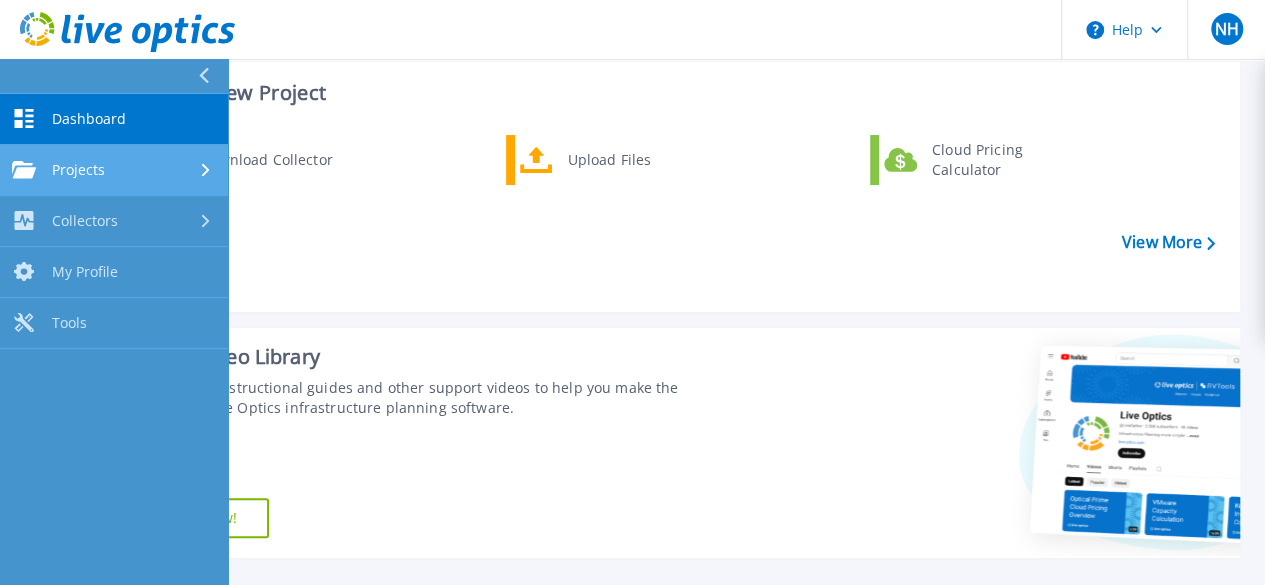 click on "Projects" at bounding box center (58, 170) 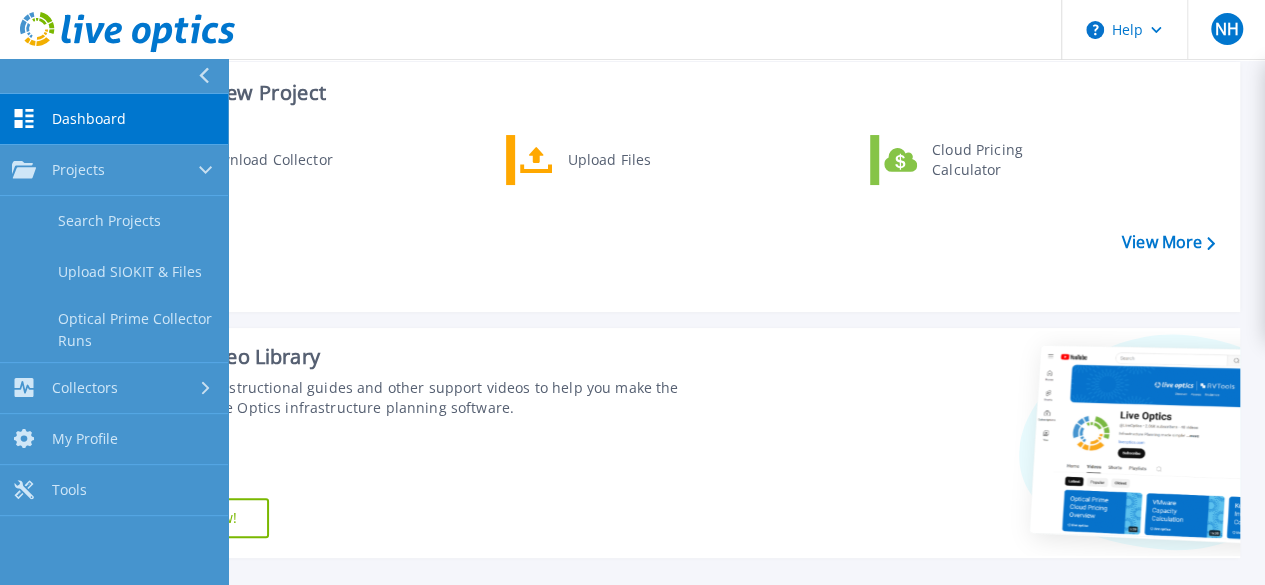 click on "Dashboard" at bounding box center (89, 119) 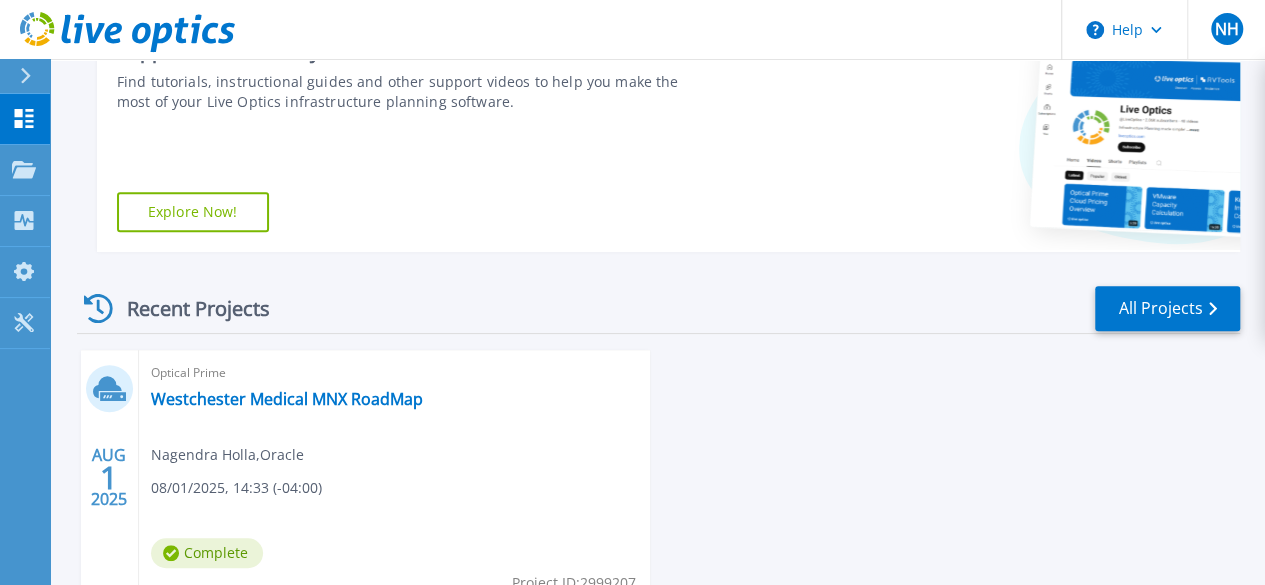 scroll, scrollTop: 492, scrollLeft: 0, axis: vertical 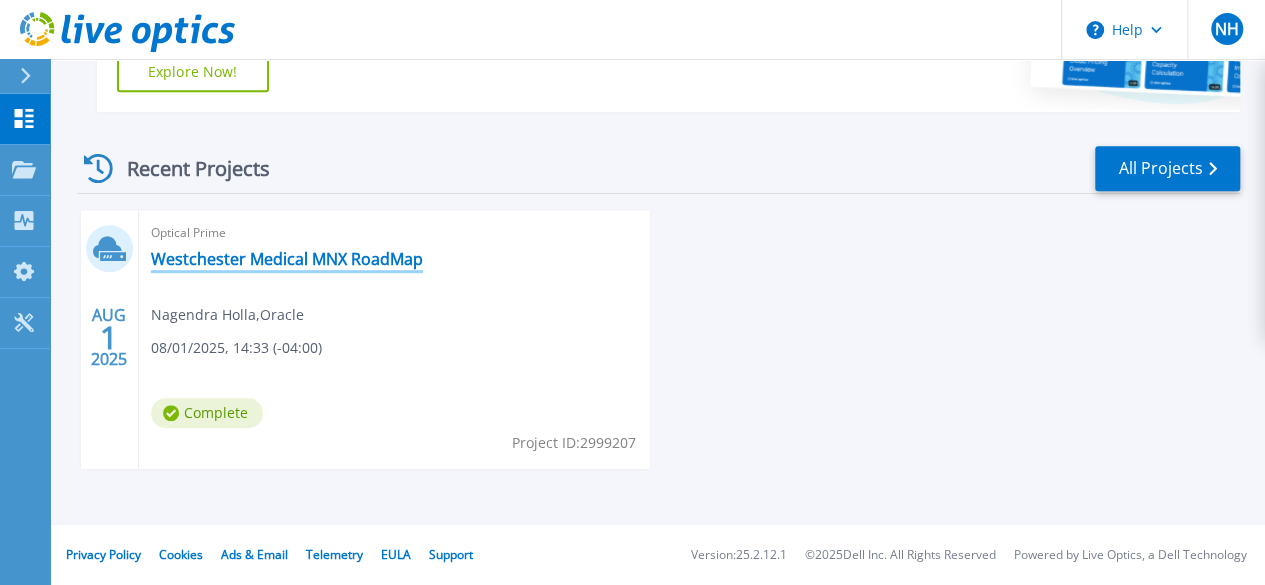 click on "Westchester Medical MNX RoadMap" at bounding box center (287, 259) 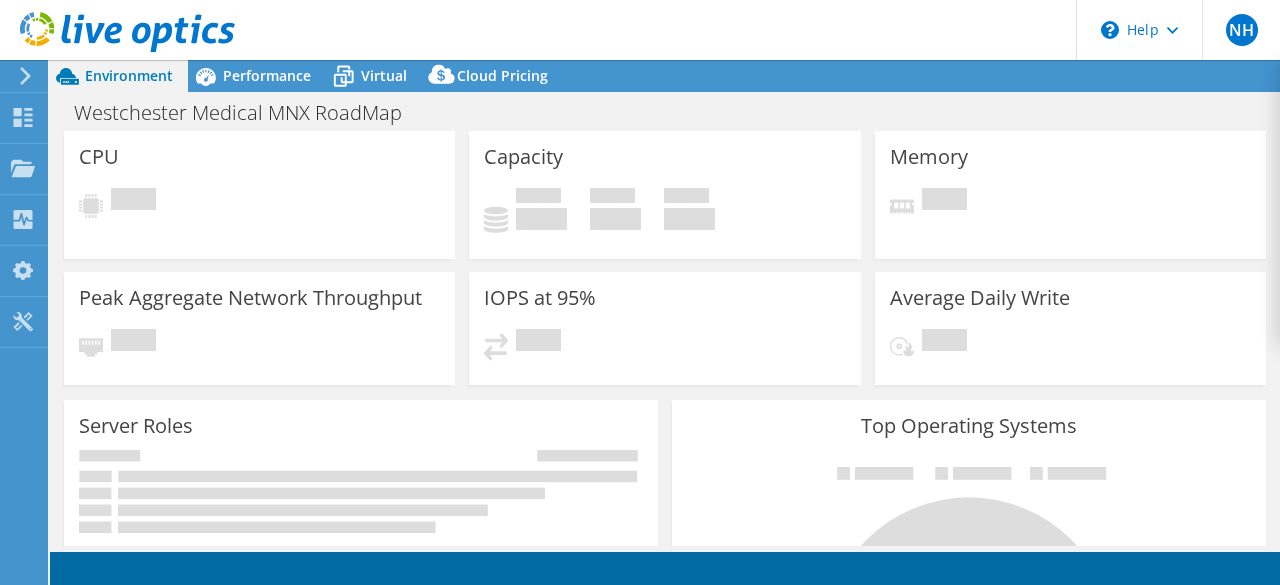 scroll, scrollTop: 0, scrollLeft: 0, axis: both 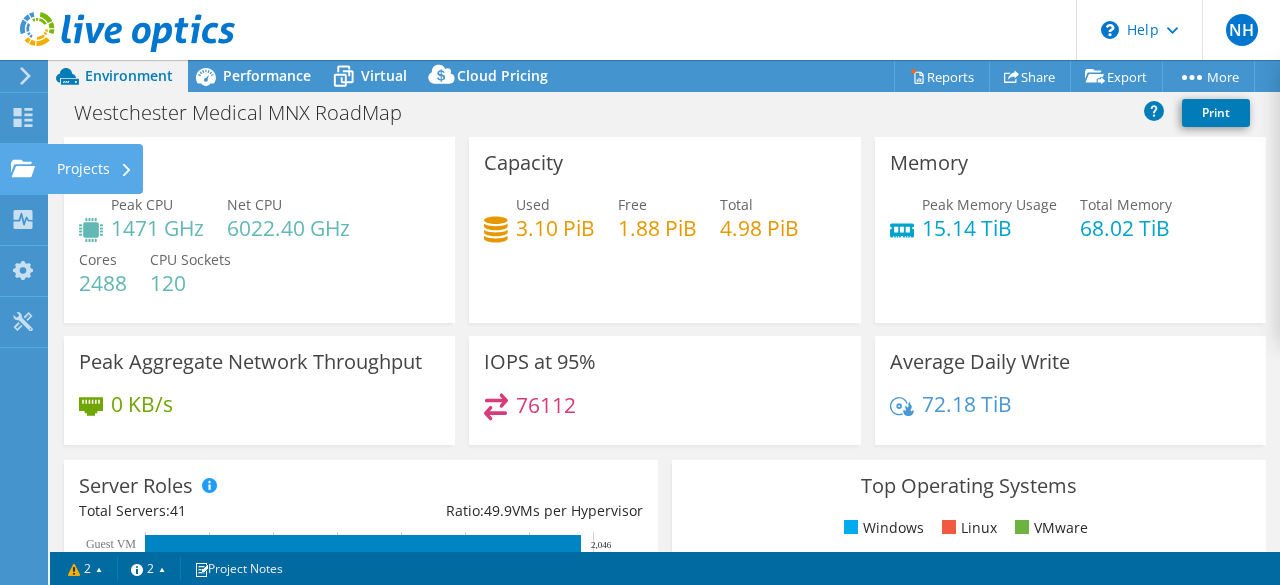 click on "Projects" at bounding box center [95, 169] 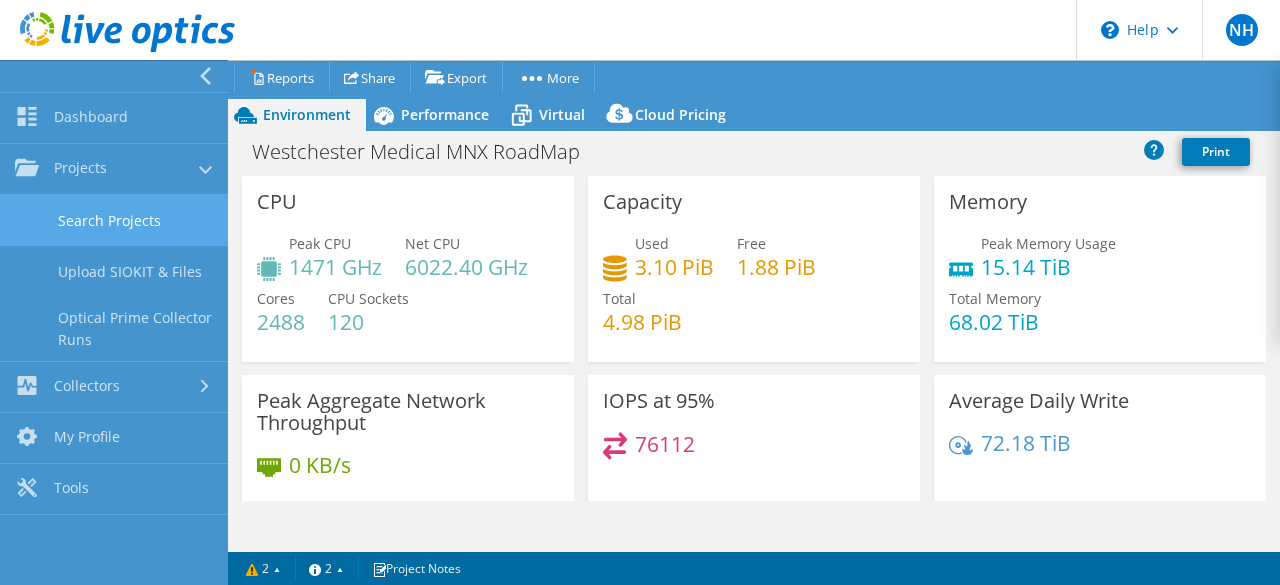 click on "Search Projects" at bounding box center [114, 220] 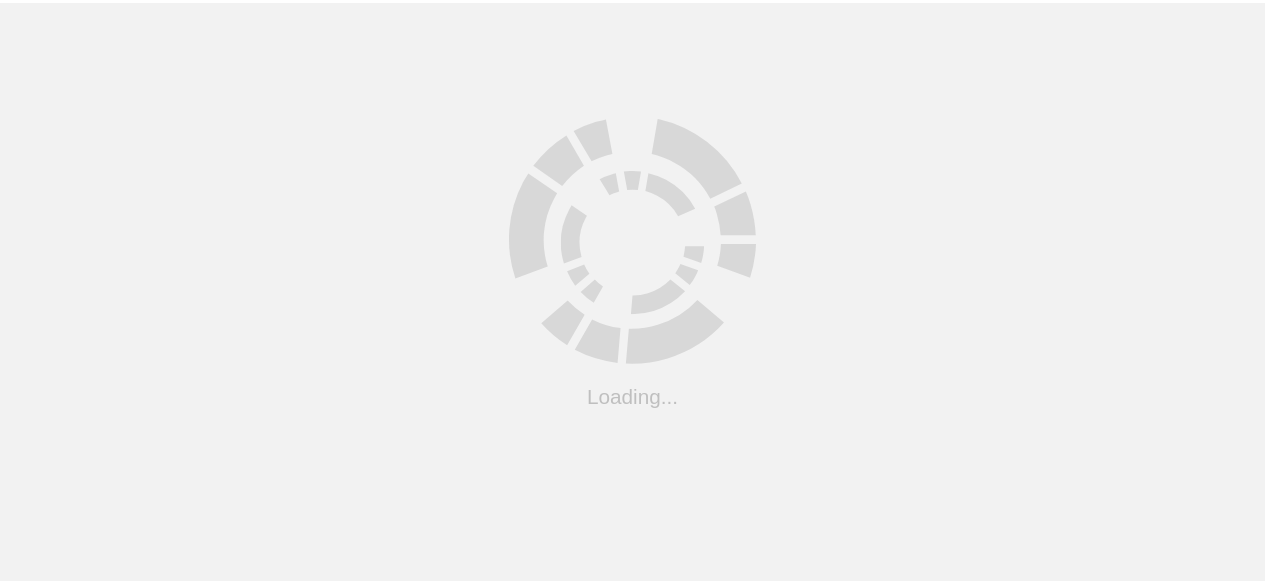 scroll, scrollTop: 0, scrollLeft: 0, axis: both 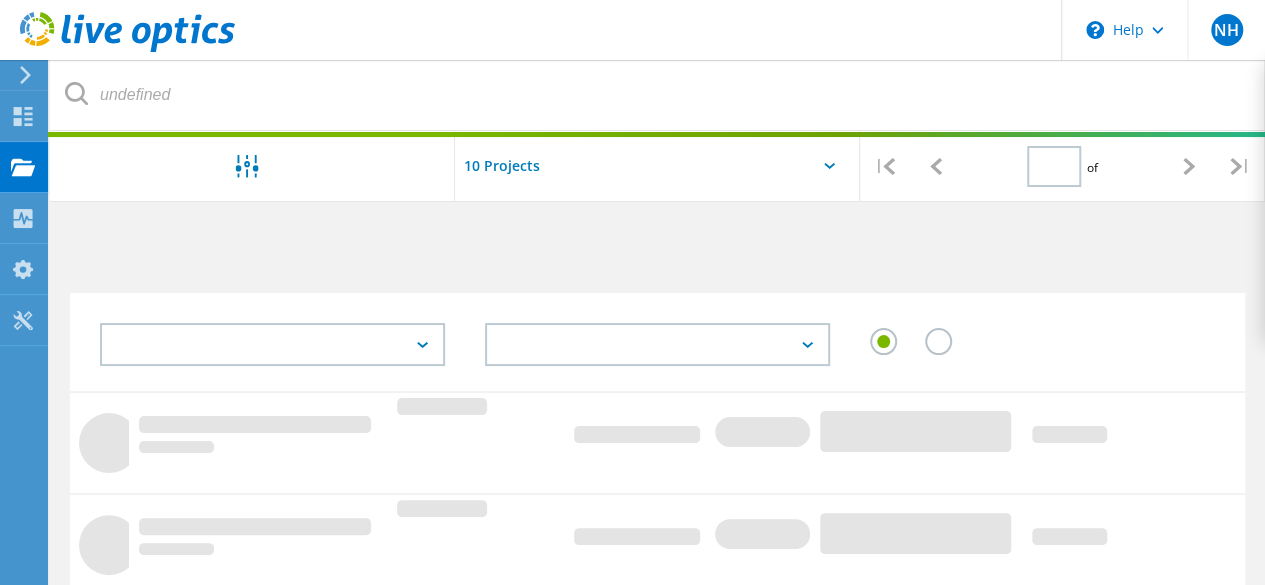 type on "1" 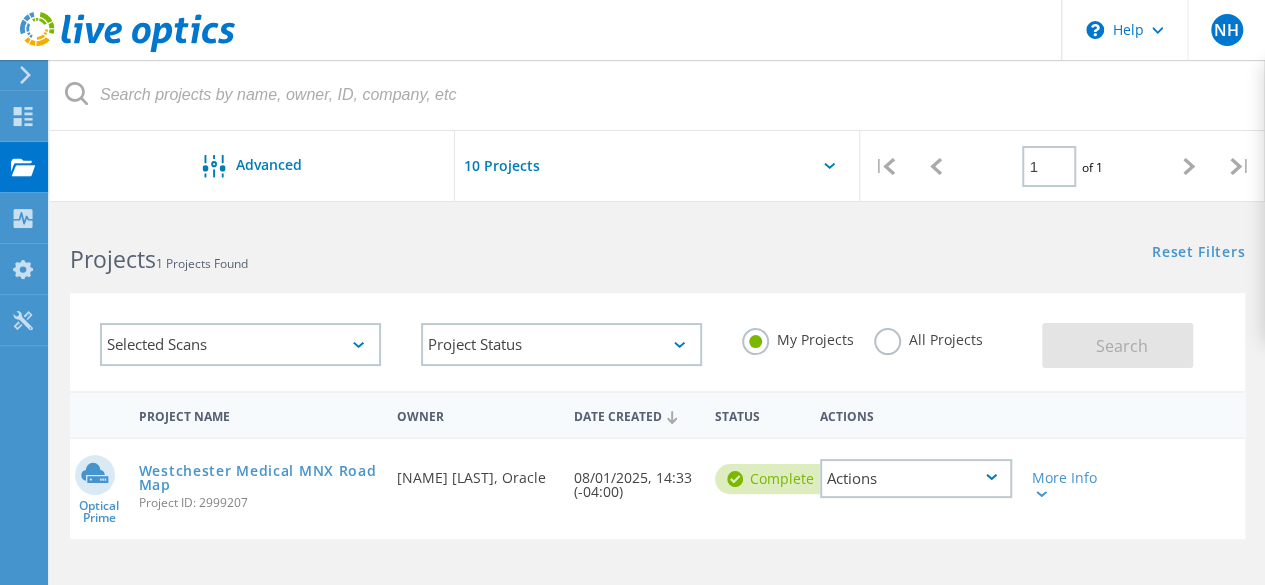 click on "Actions" 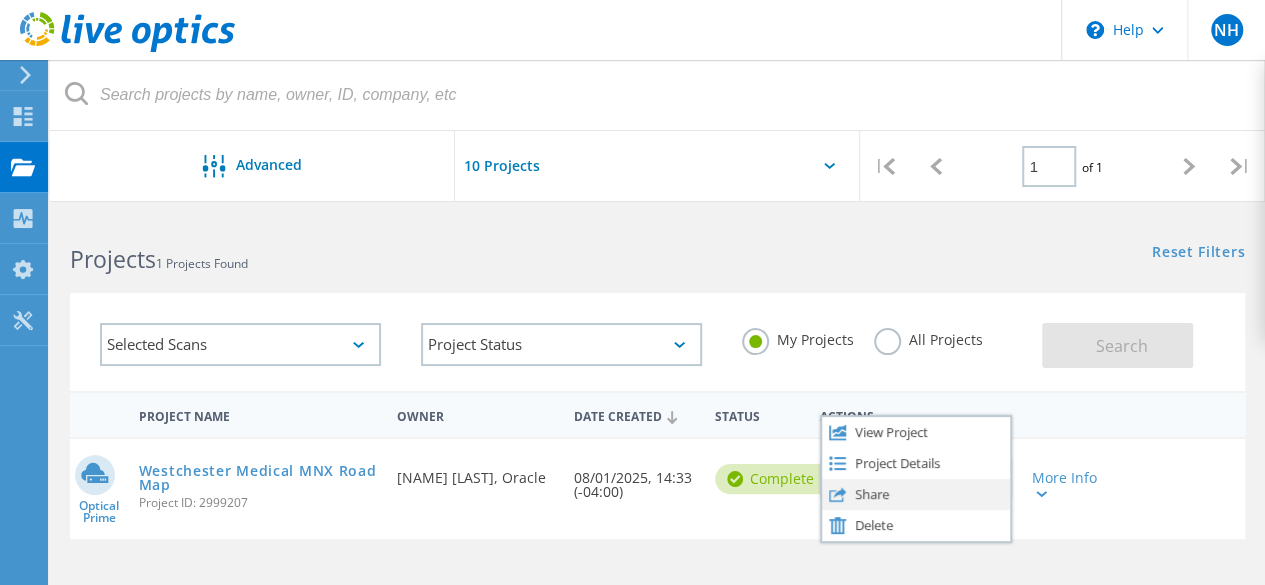 click on "Share" 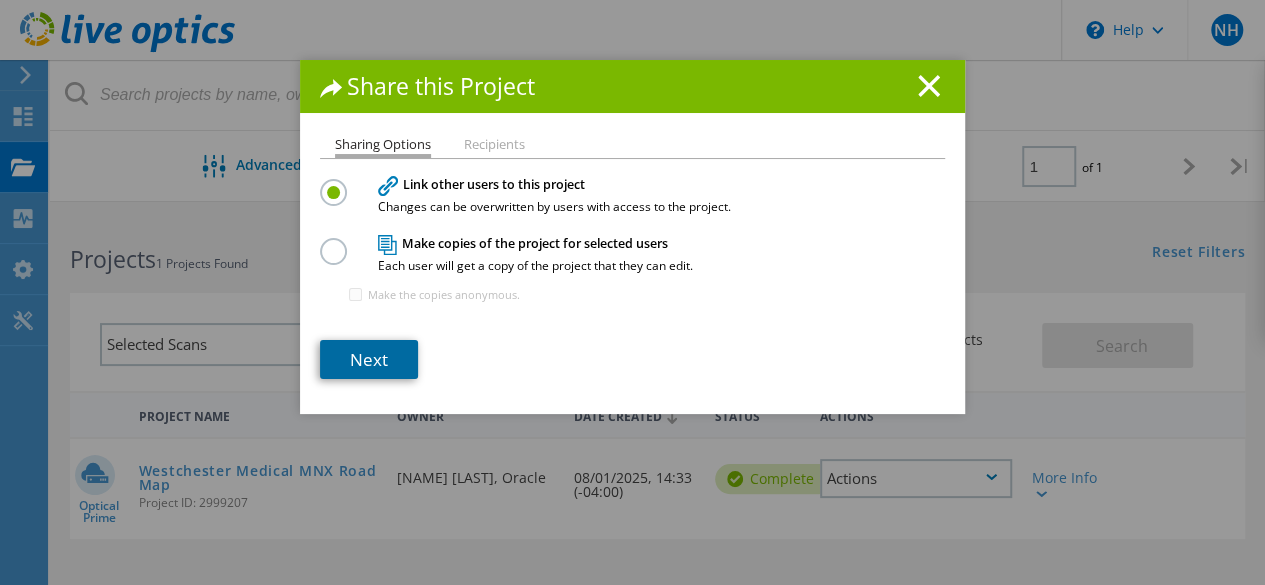 click on "Next" at bounding box center (369, 359) 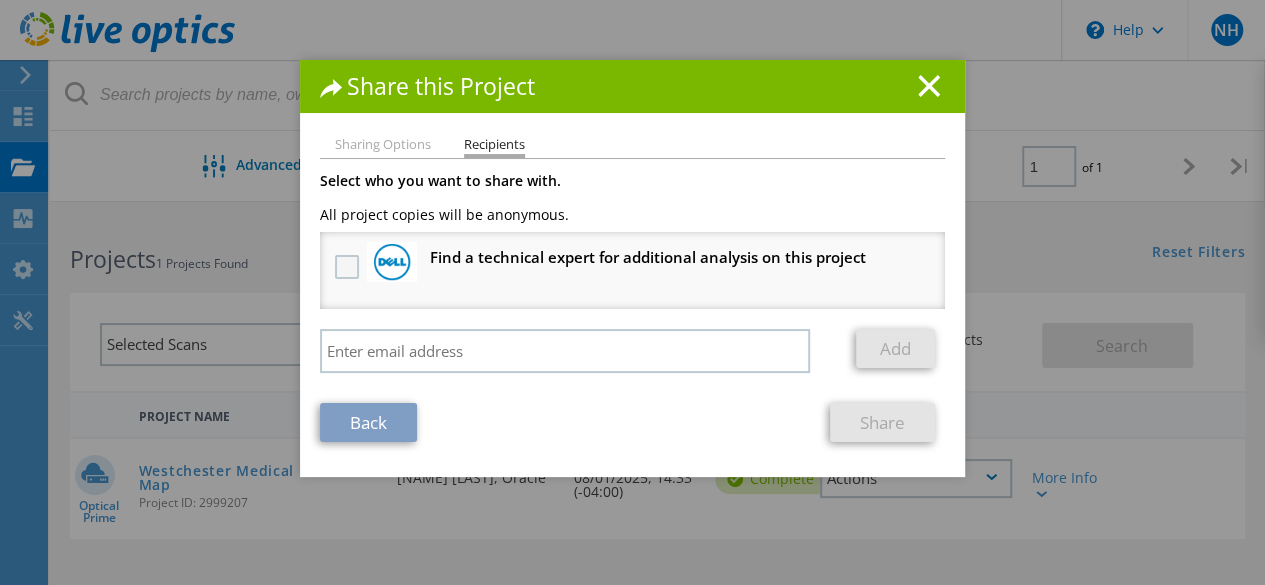 click at bounding box center [349, 267] 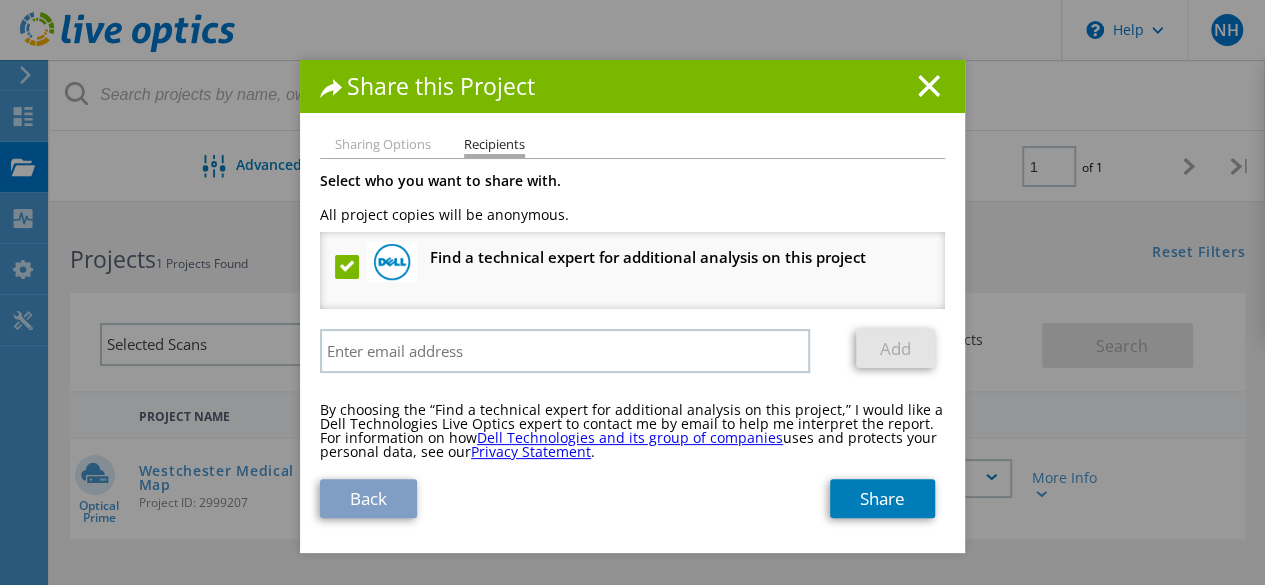 click at bounding box center [349, 267] 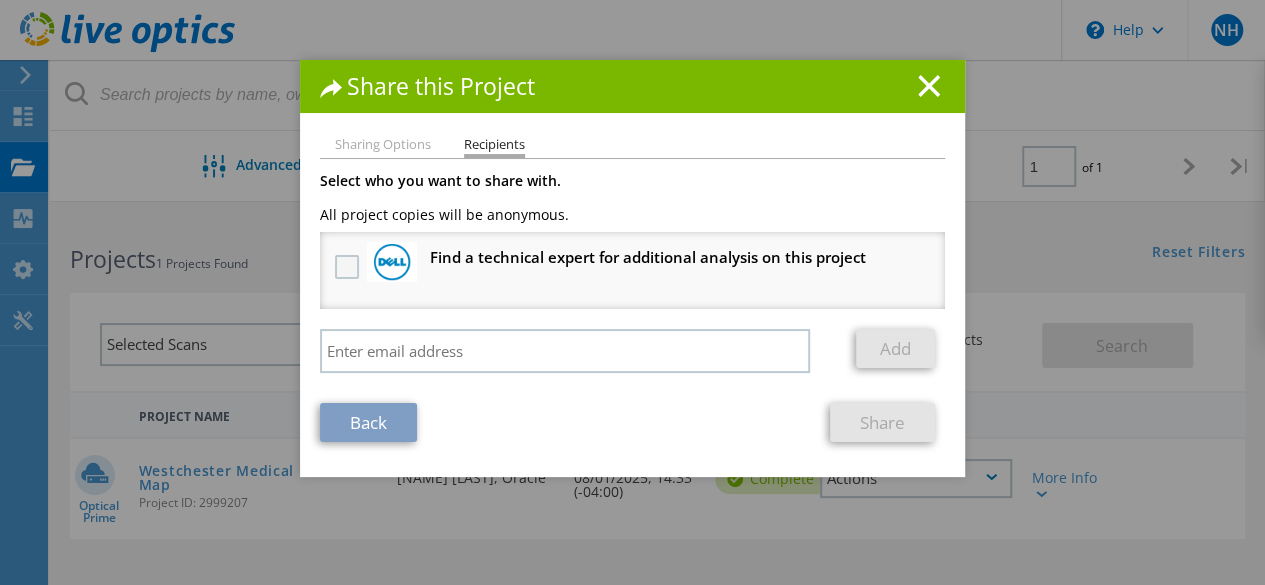 click at bounding box center (349, 267) 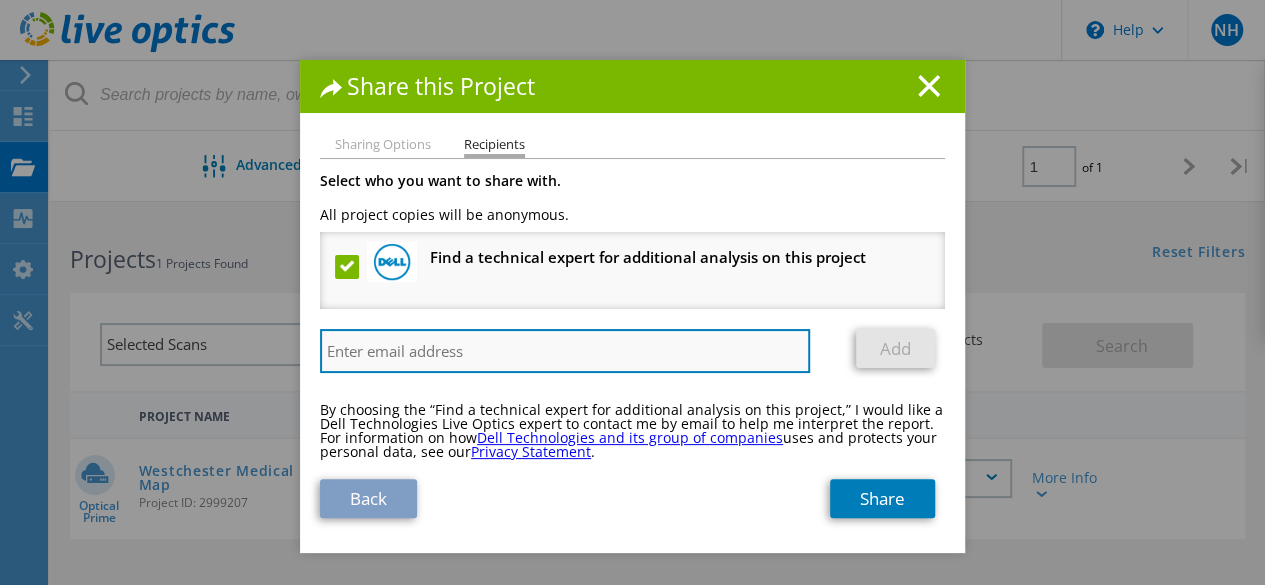 click at bounding box center (565, 351) 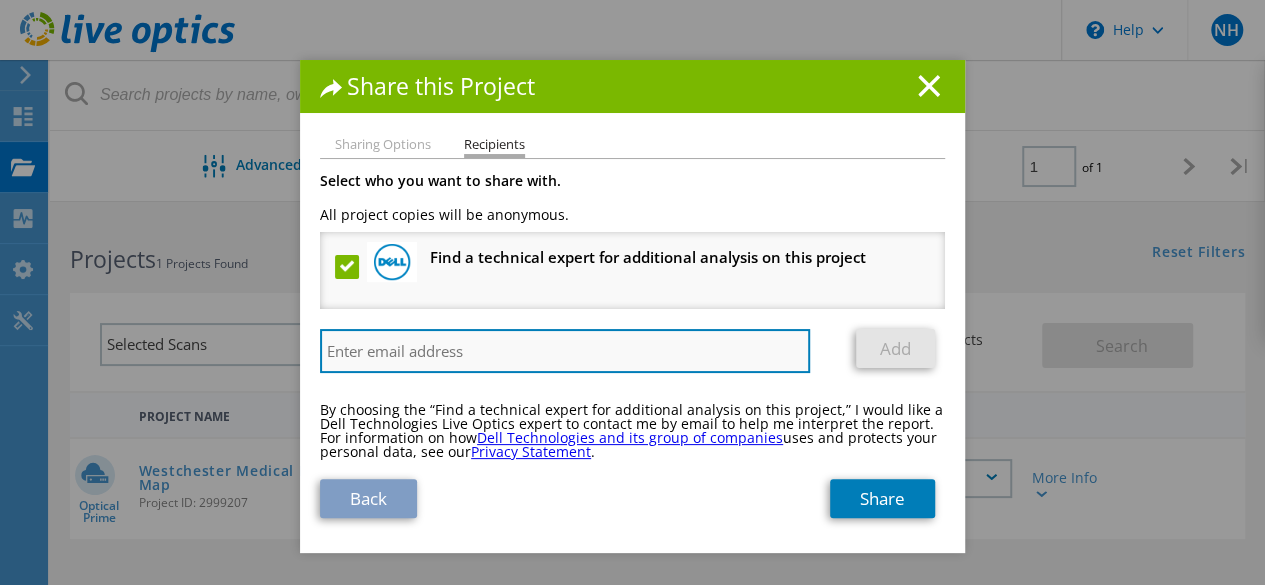 click at bounding box center (565, 351) 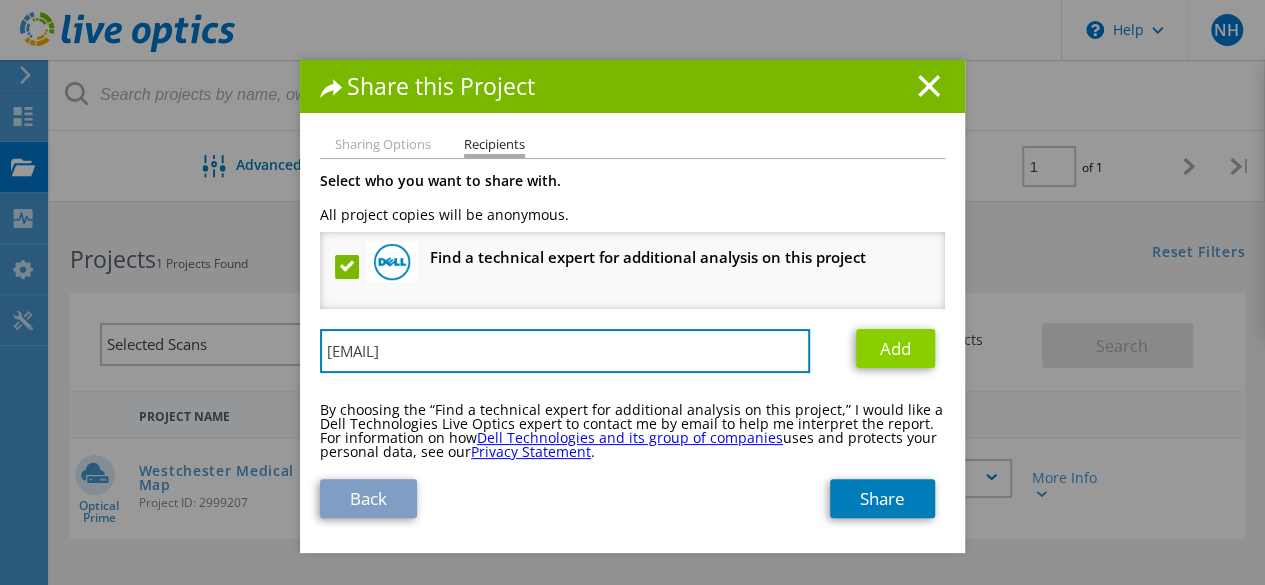 type on "Robin.Franze@Dell.com" 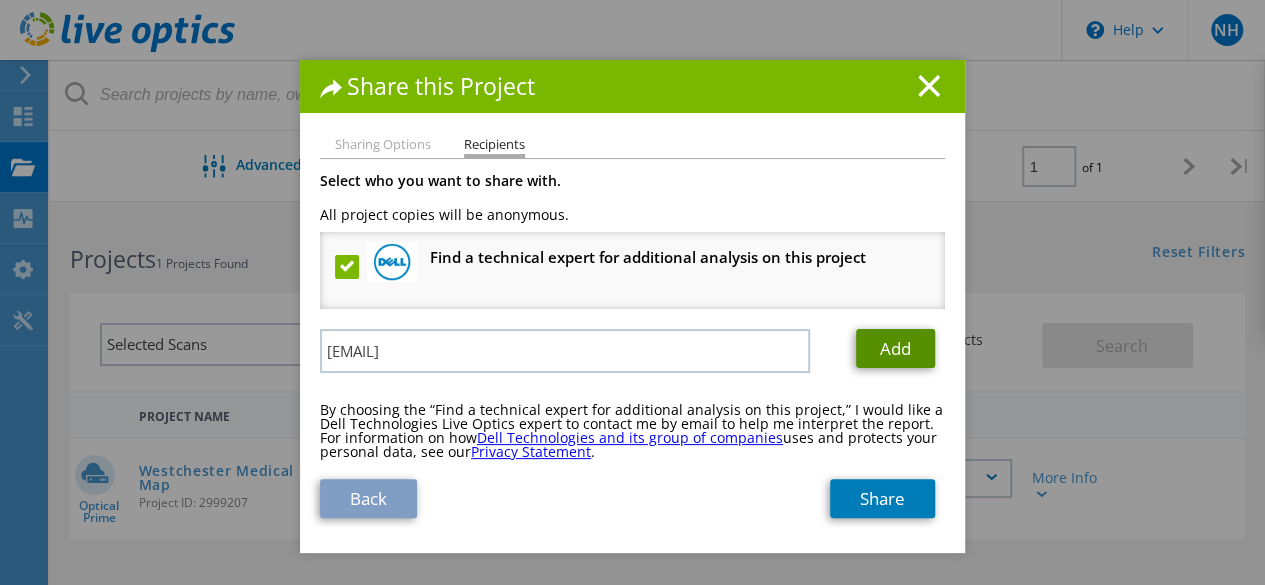 click on "Add" at bounding box center [895, 348] 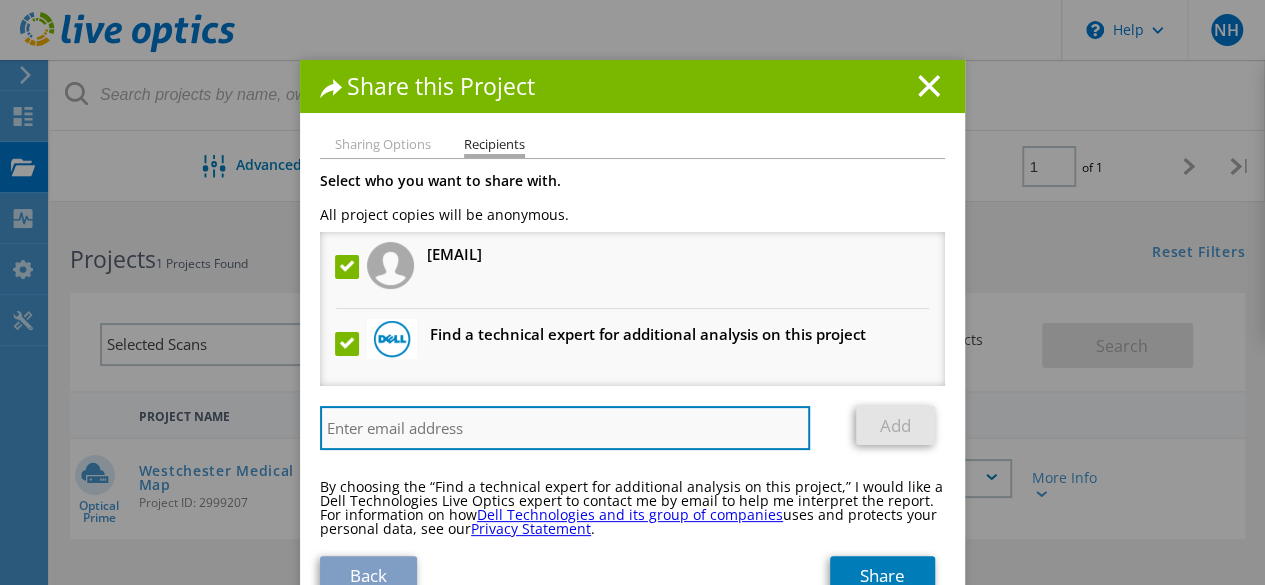 click at bounding box center [565, 428] 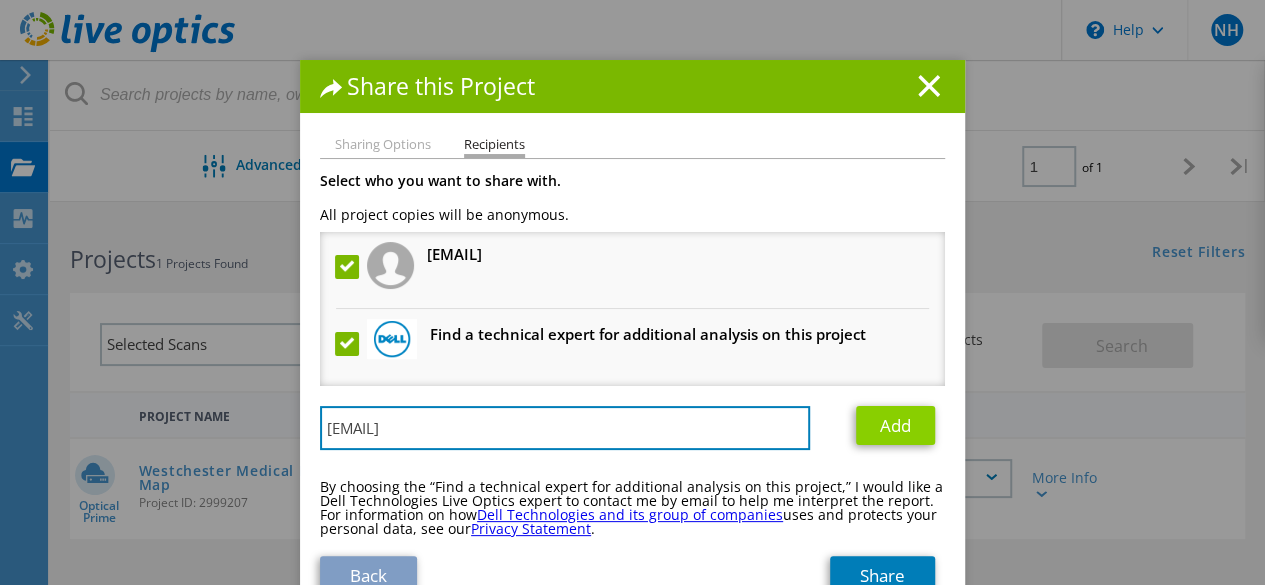 type on "Aaron.Davis2@Dell.com" 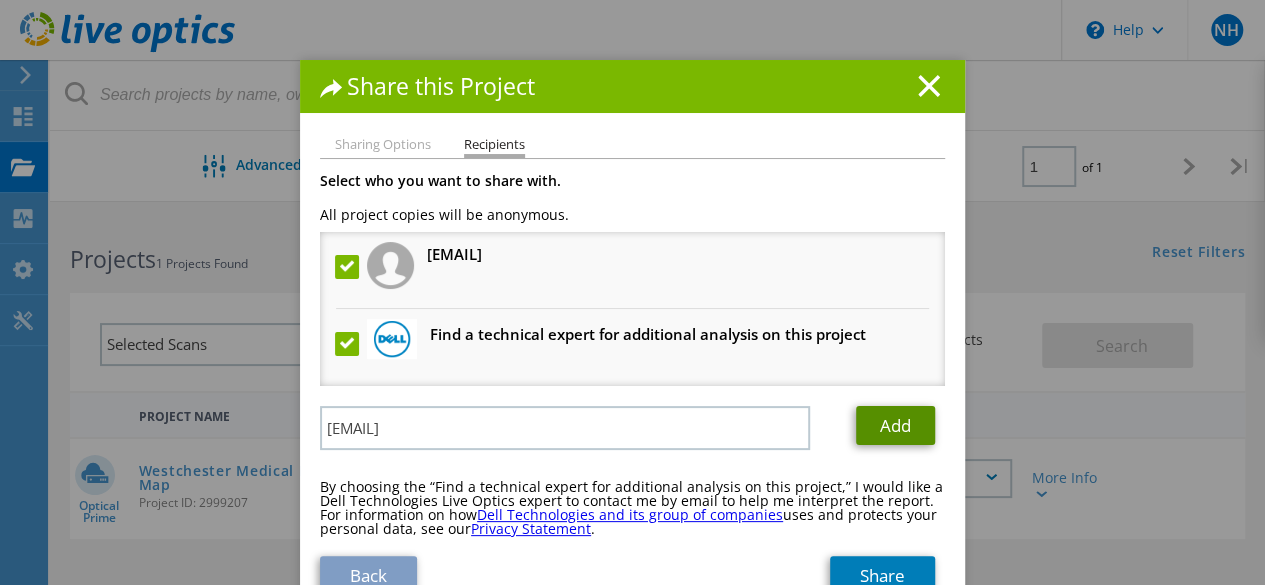 click on "Add" at bounding box center [895, 425] 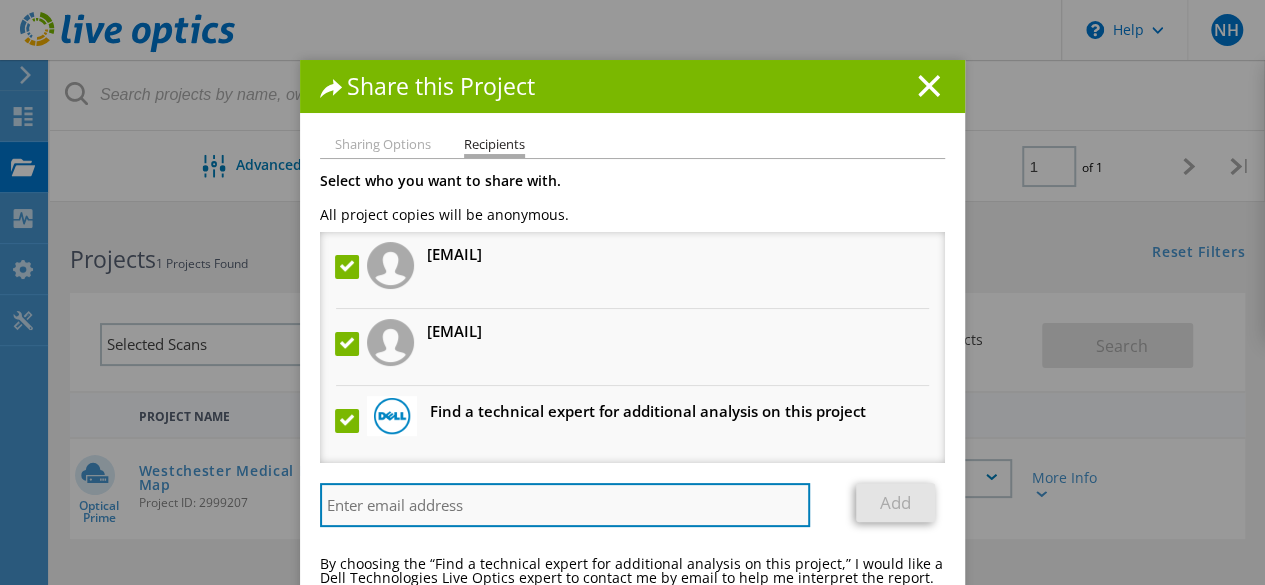 click at bounding box center (565, 505) 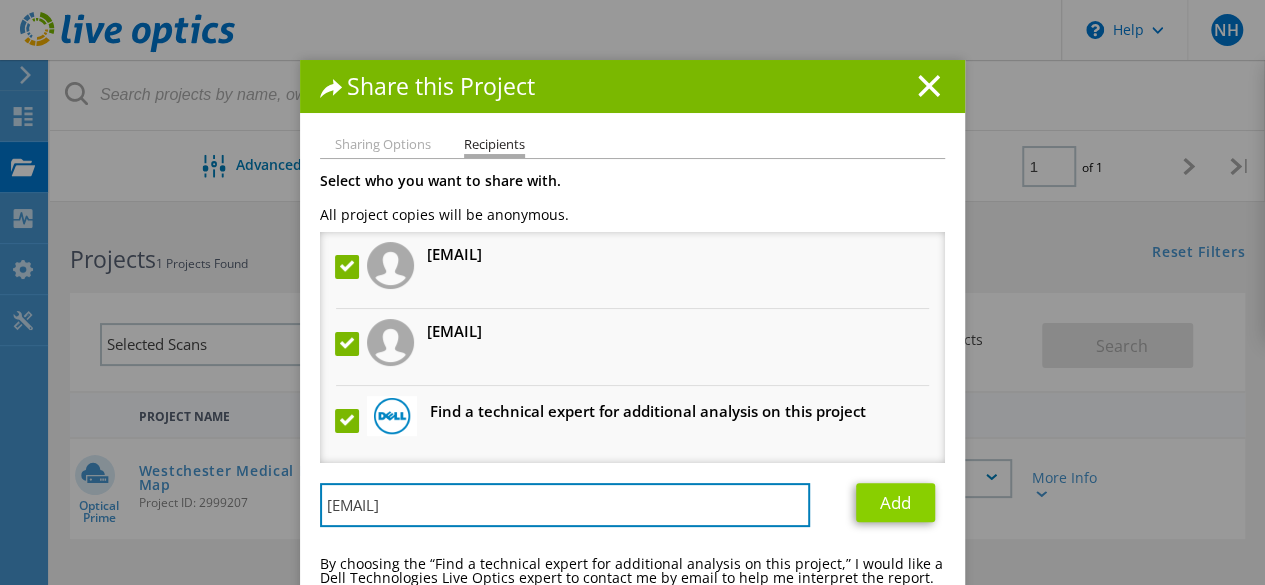 type on "ravikiran.anand@oracle.com" 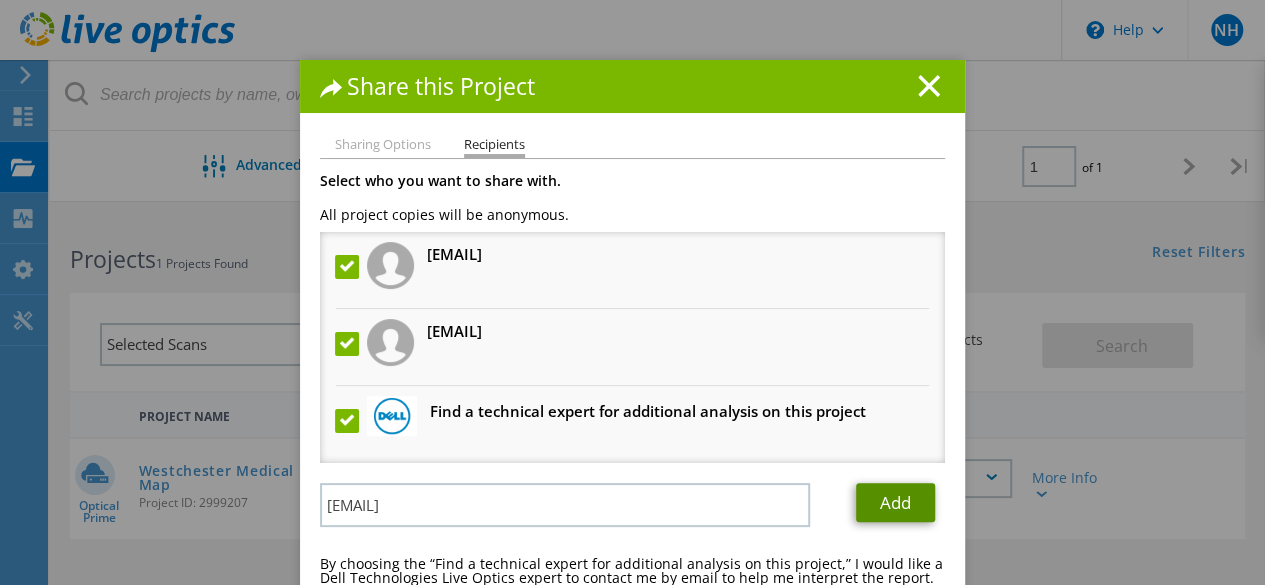 click on "Add" at bounding box center (895, 502) 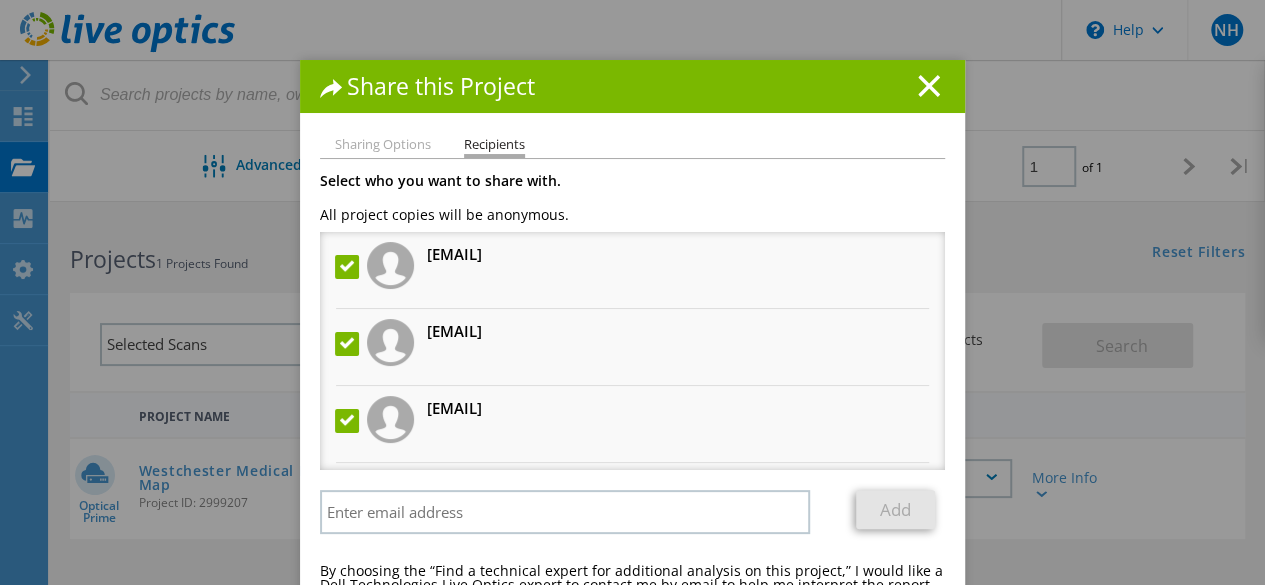 scroll, scrollTop: 70, scrollLeft: 0, axis: vertical 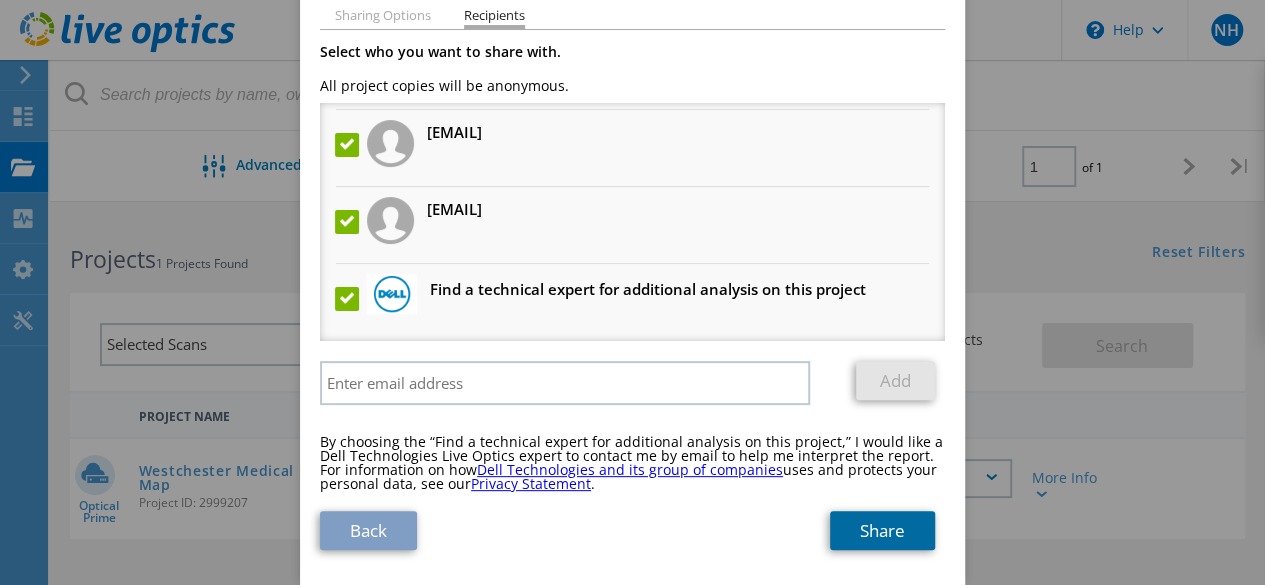 click on "Share" at bounding box center (882, 530) 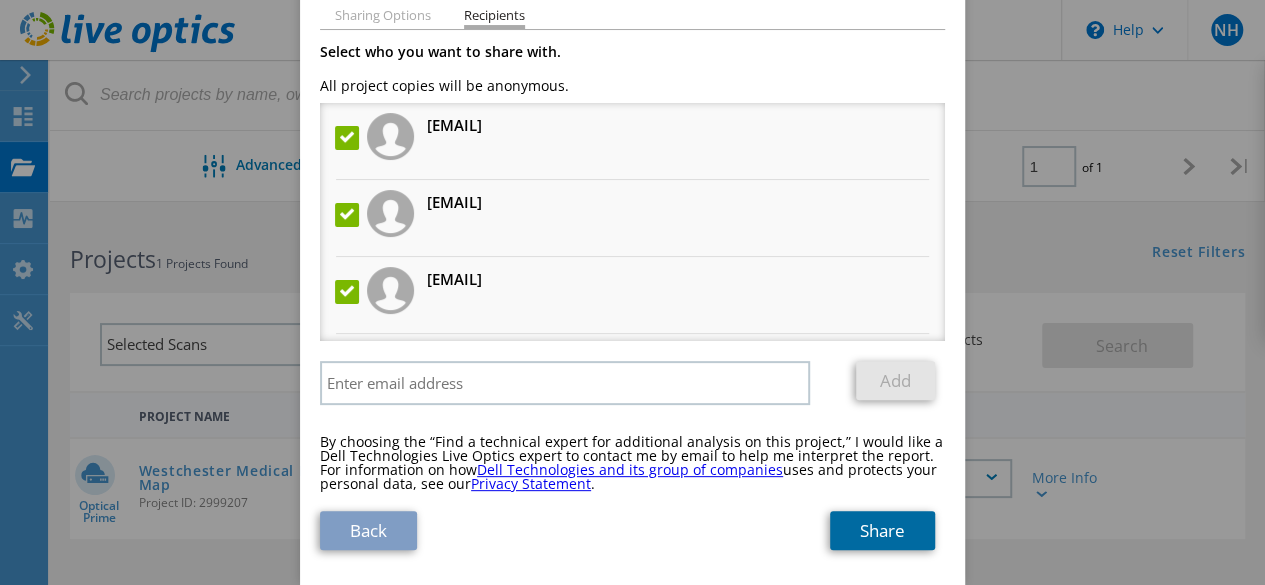 scroll, scrollTop: 70, scrollLeft: 0, axis: vertical 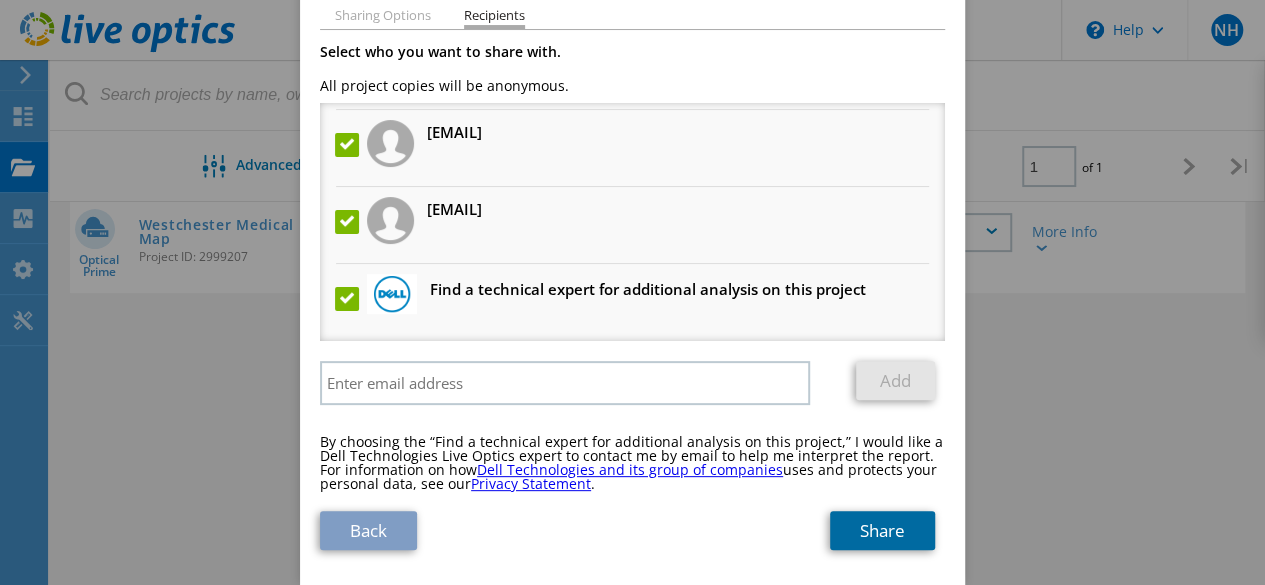 click on "Share" at bounding box center (882, 530) 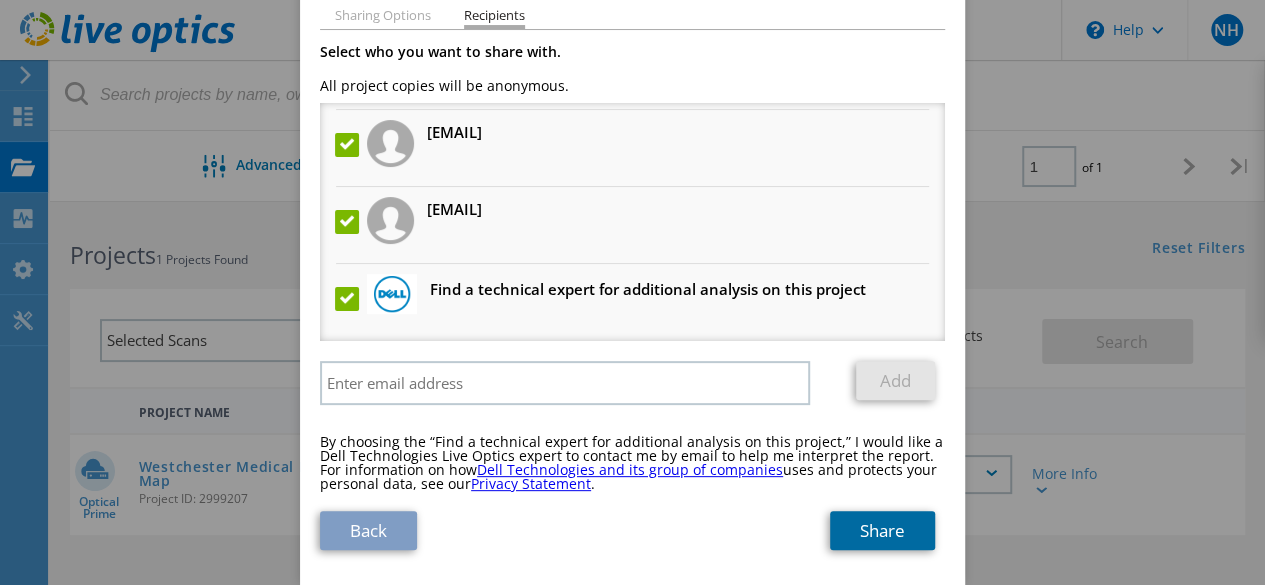 scroll, scrollTop: 0, scrollLeft: 0, axis: both 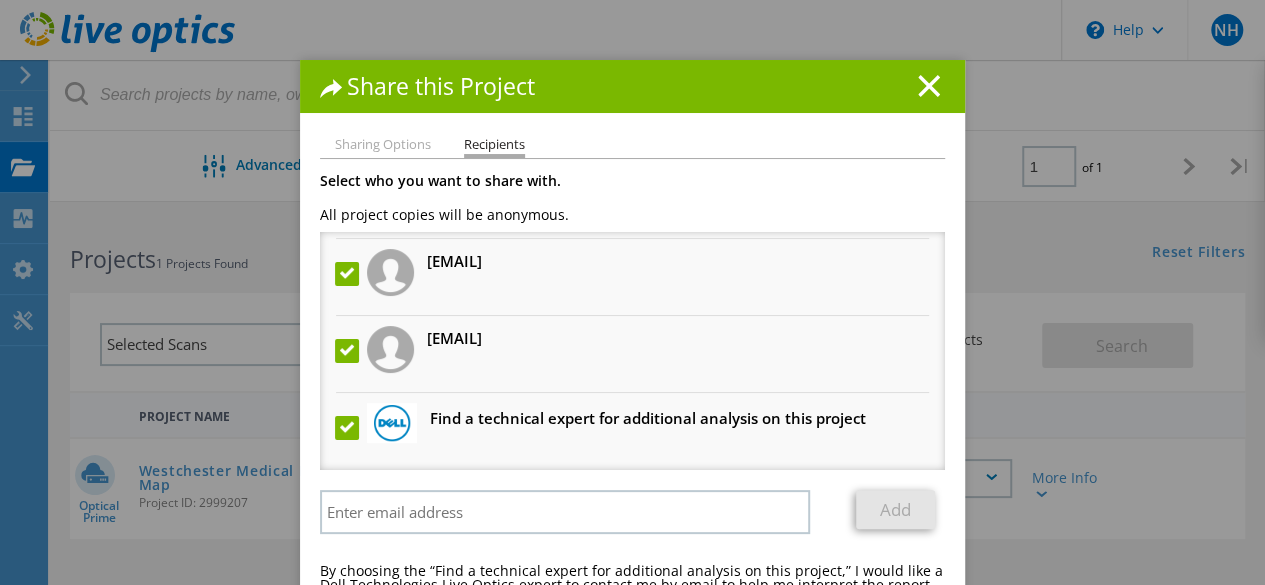 click on "Share this Project" at bounding box center (632, 86) 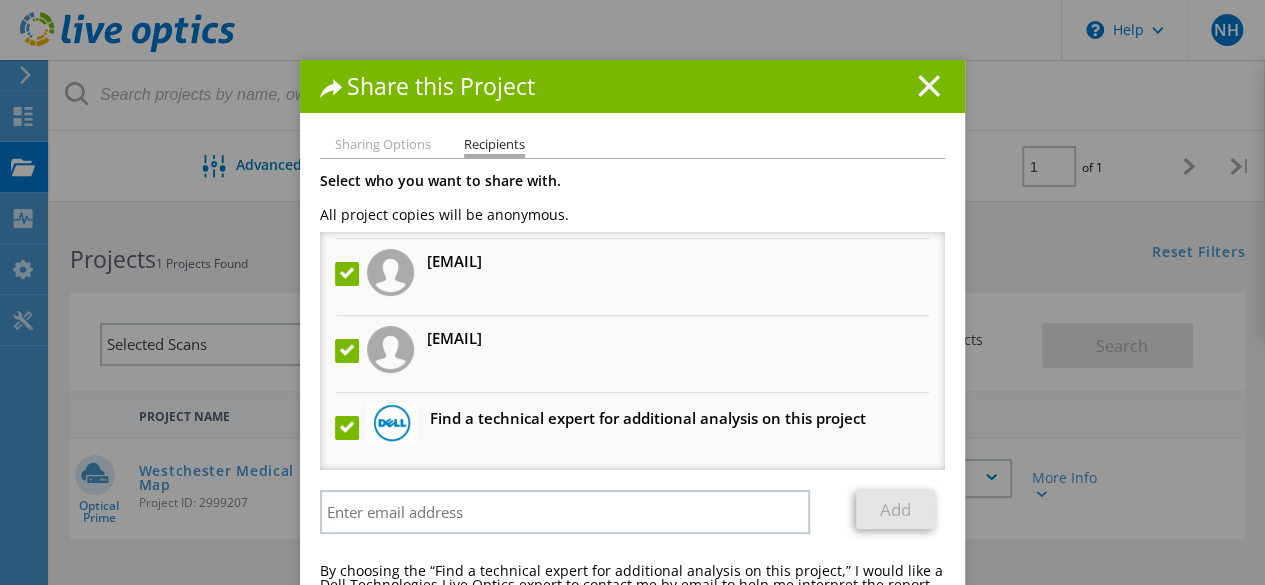 click 